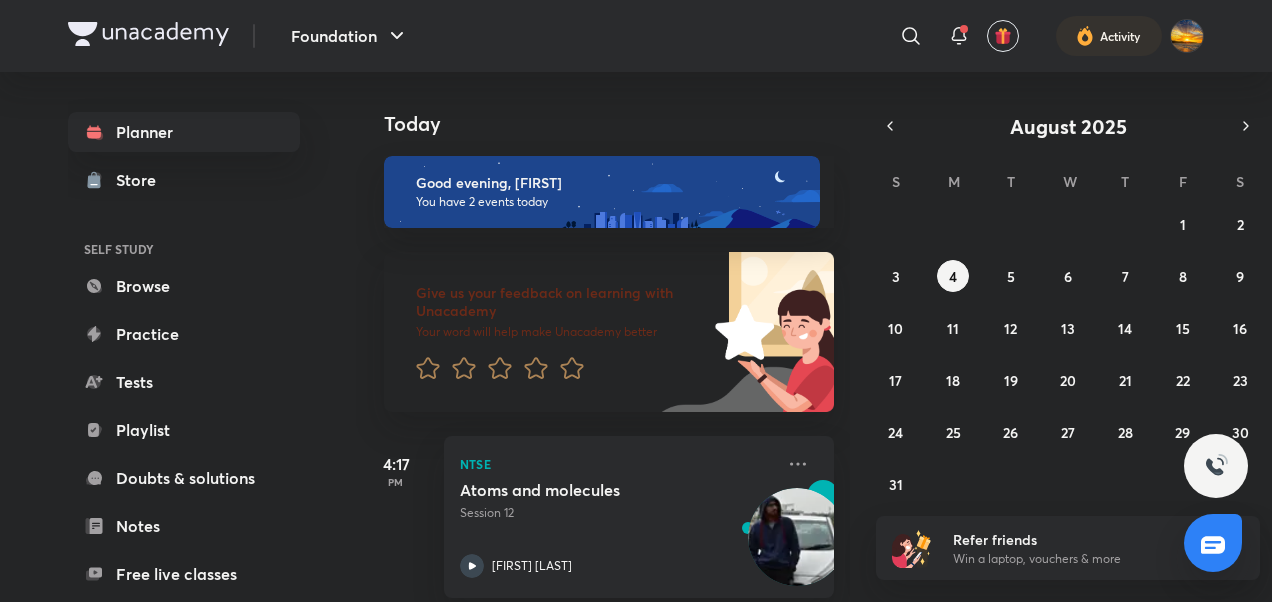 scroll, scrollTop: 0, scrollLeft: 0, axis: both 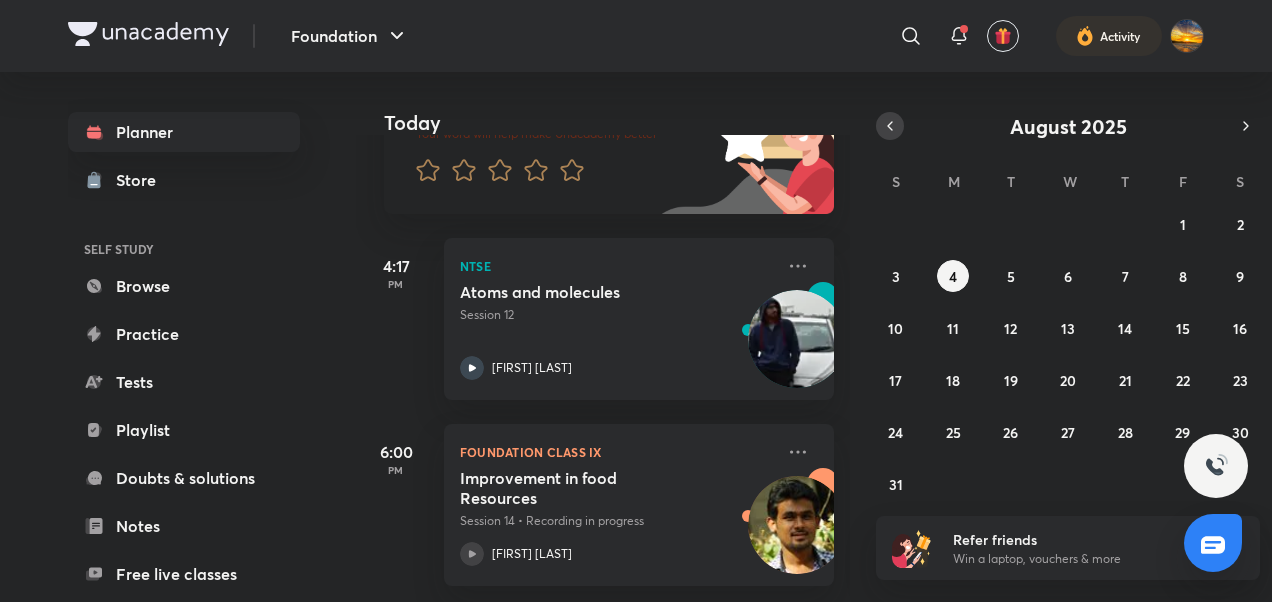 click at bounding box center (890, 126) 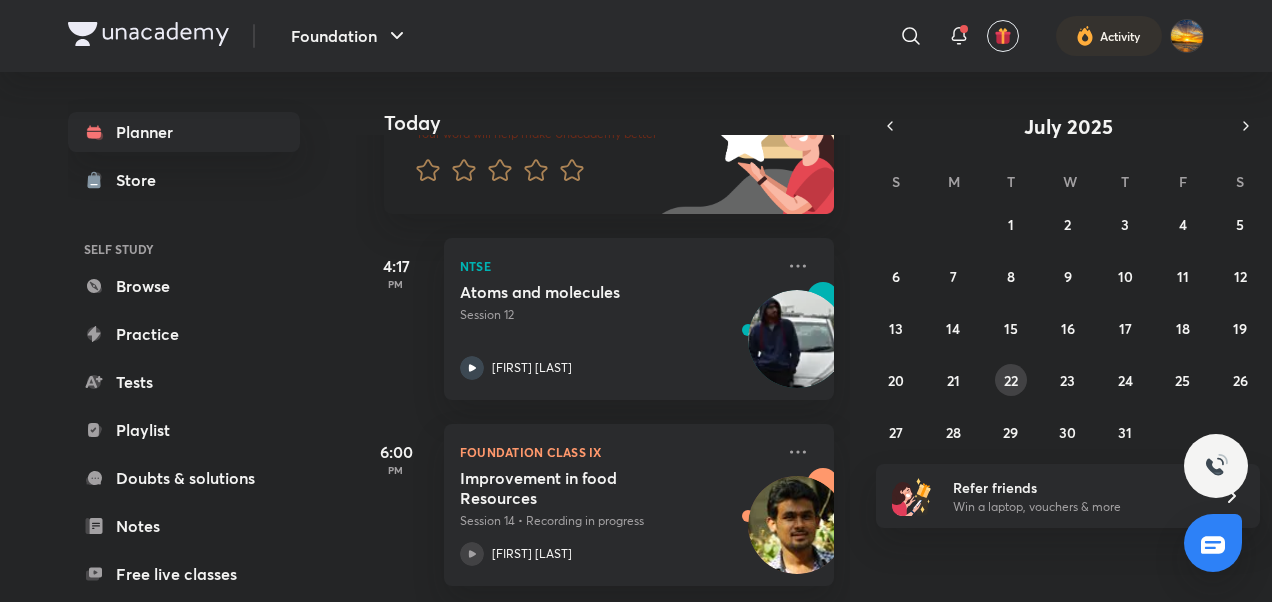 click on "22" at bounding box center (1011, 380) 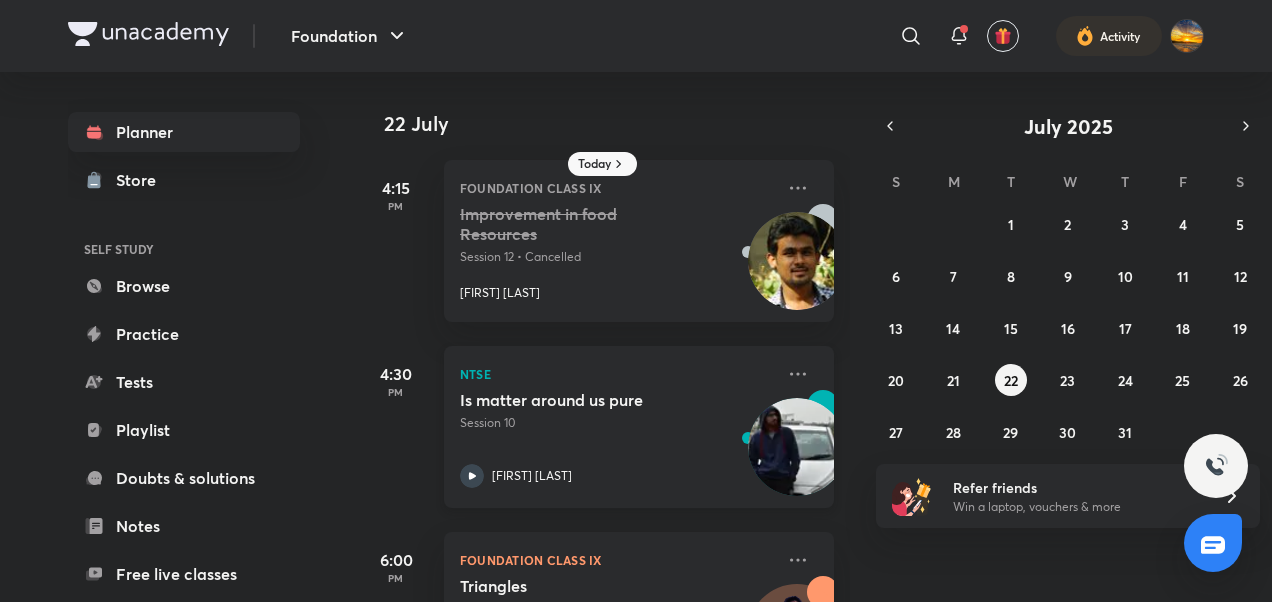 scroll, scrollTop: 123, scrollLeft: 0, axis: vertical 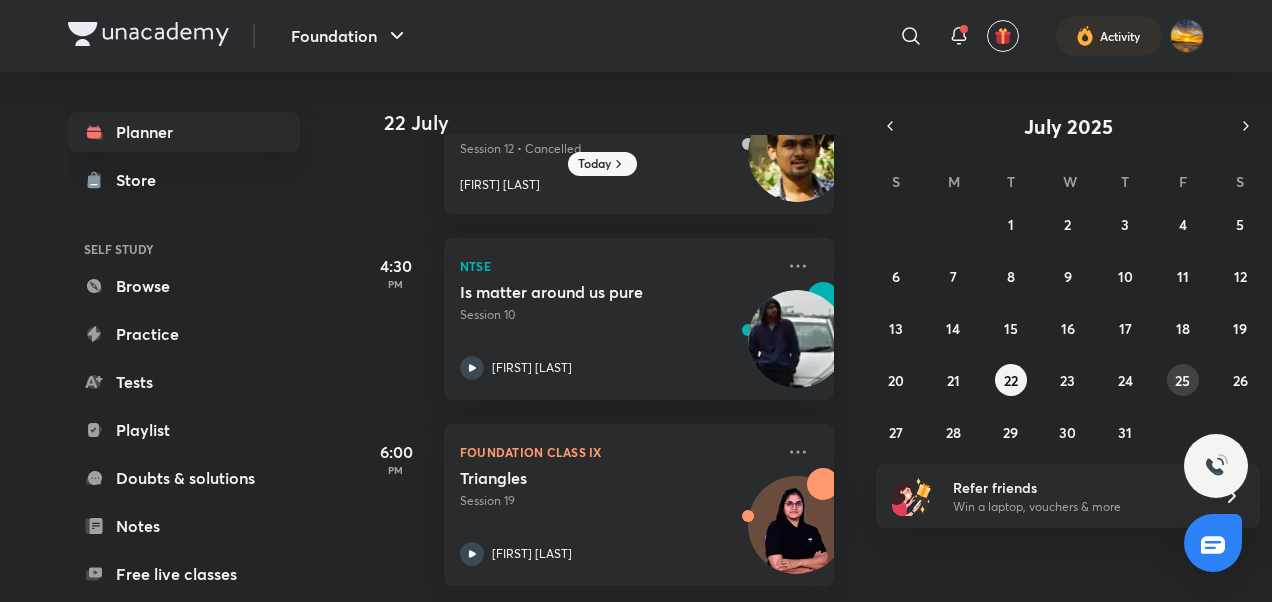 click on "25" at bounding box center (1183, 380) 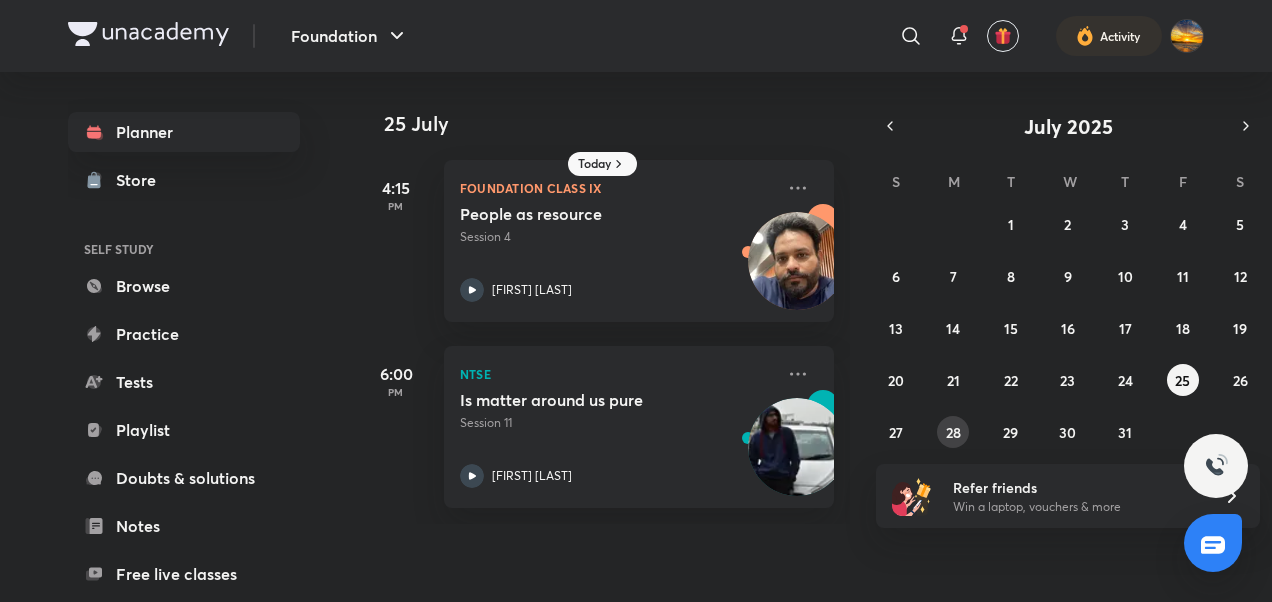 click on "28" at bounding box center (953, 432) 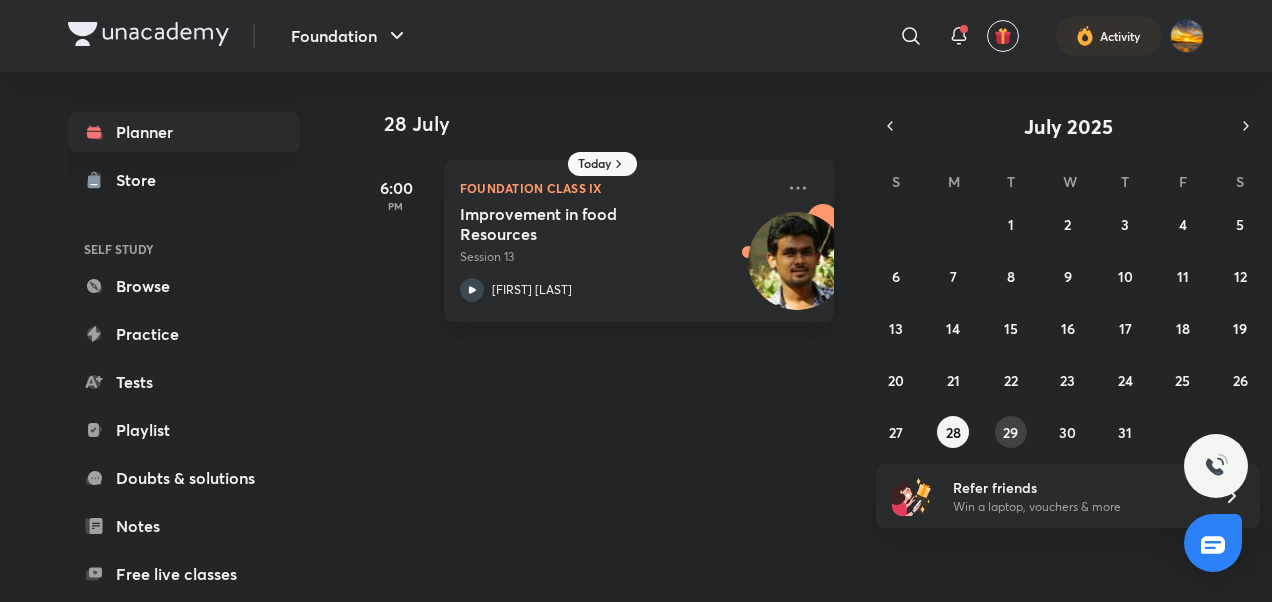click on "29" at bounding box center (1010, 432) 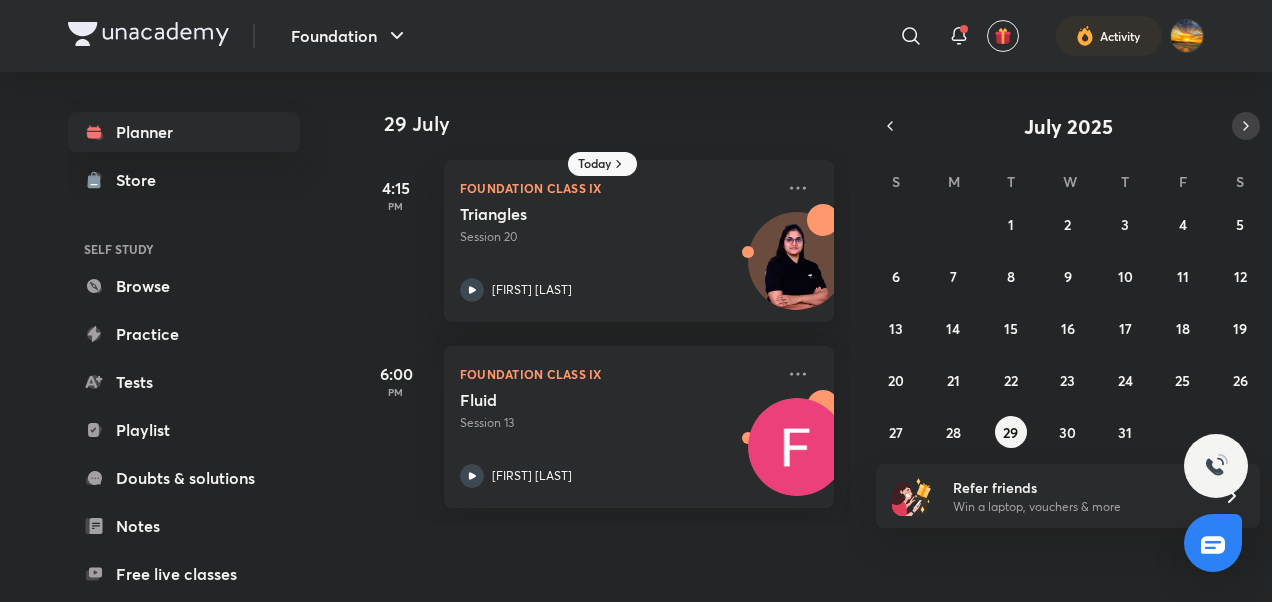 click at bounding box center (1246, 126) 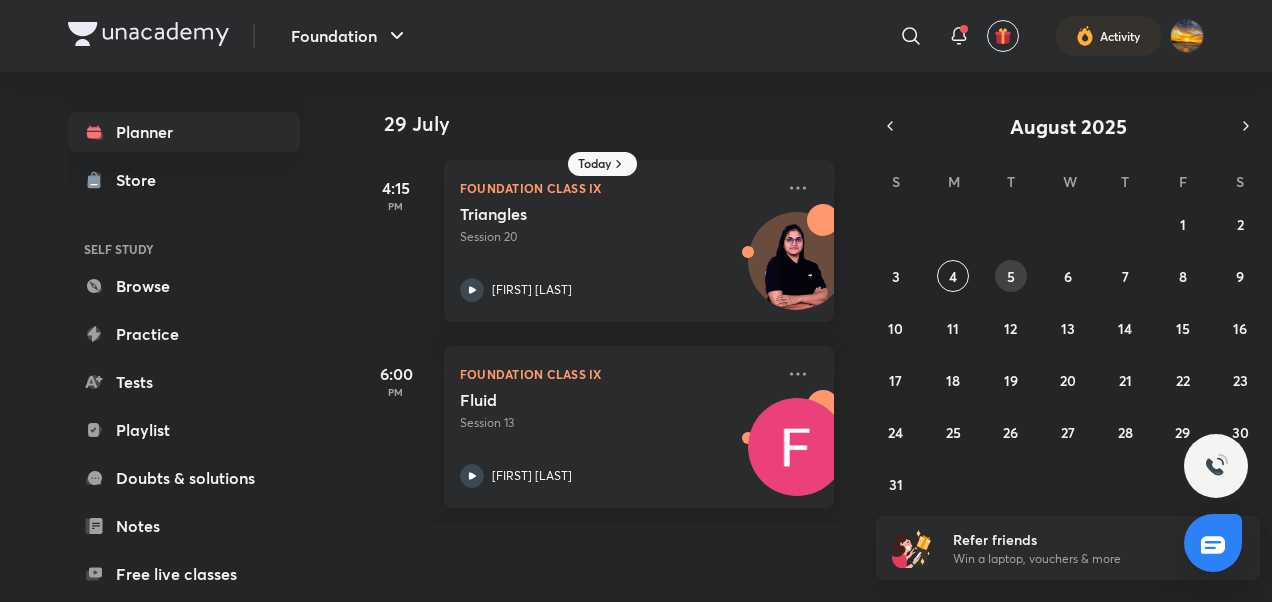 click on "5" at bounding box center [1011, 276] 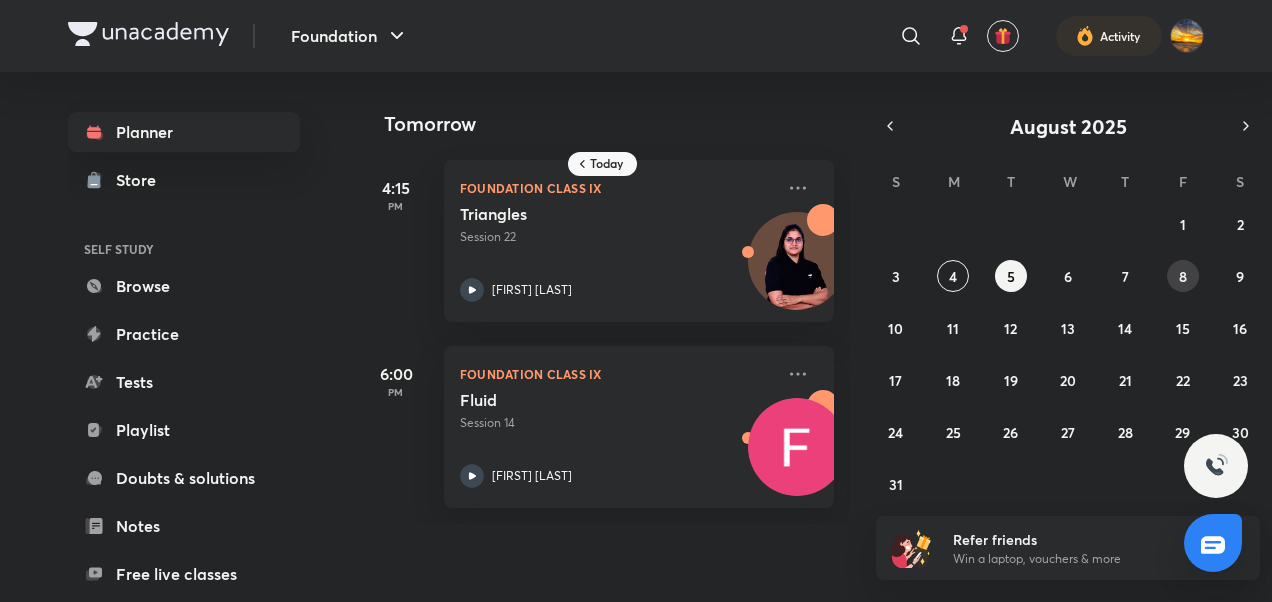 click on "8" at bounding box center (1183, 276) 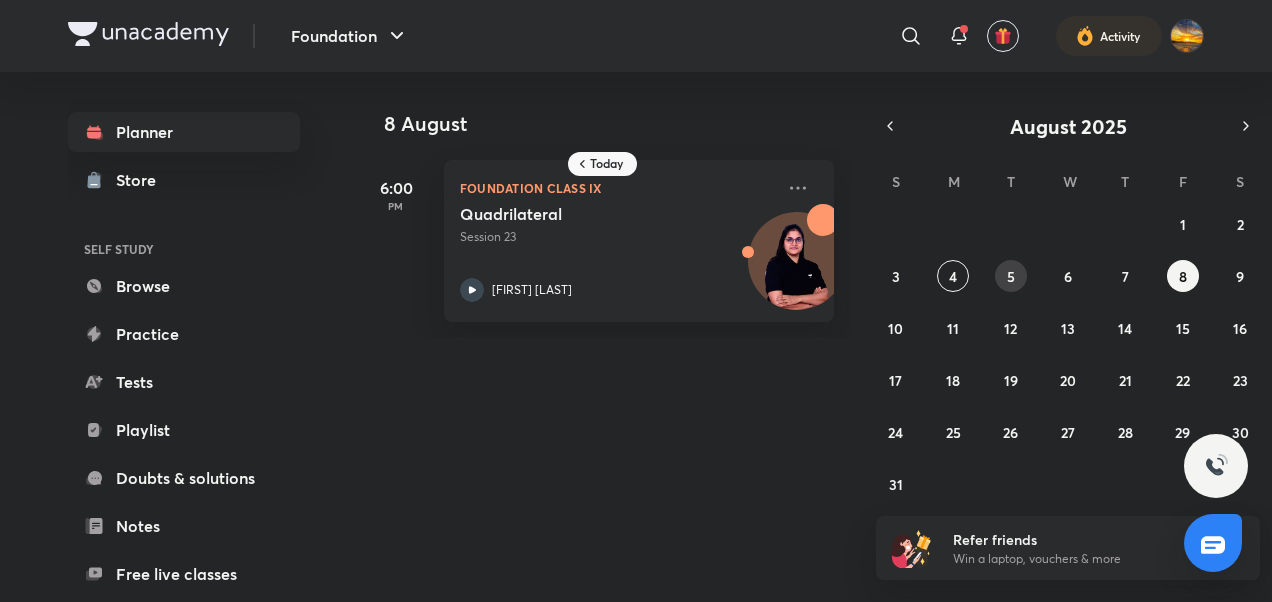 click on "5" at bounding box center (1011, 276) 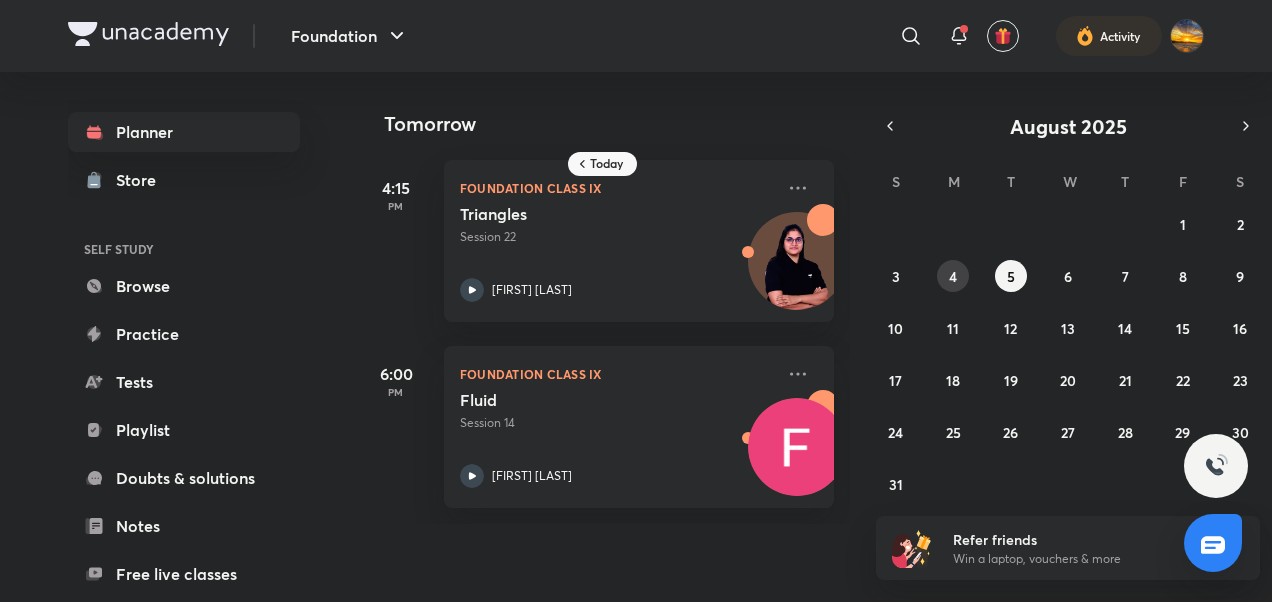 click on "4" at bounding box center (953, 276) 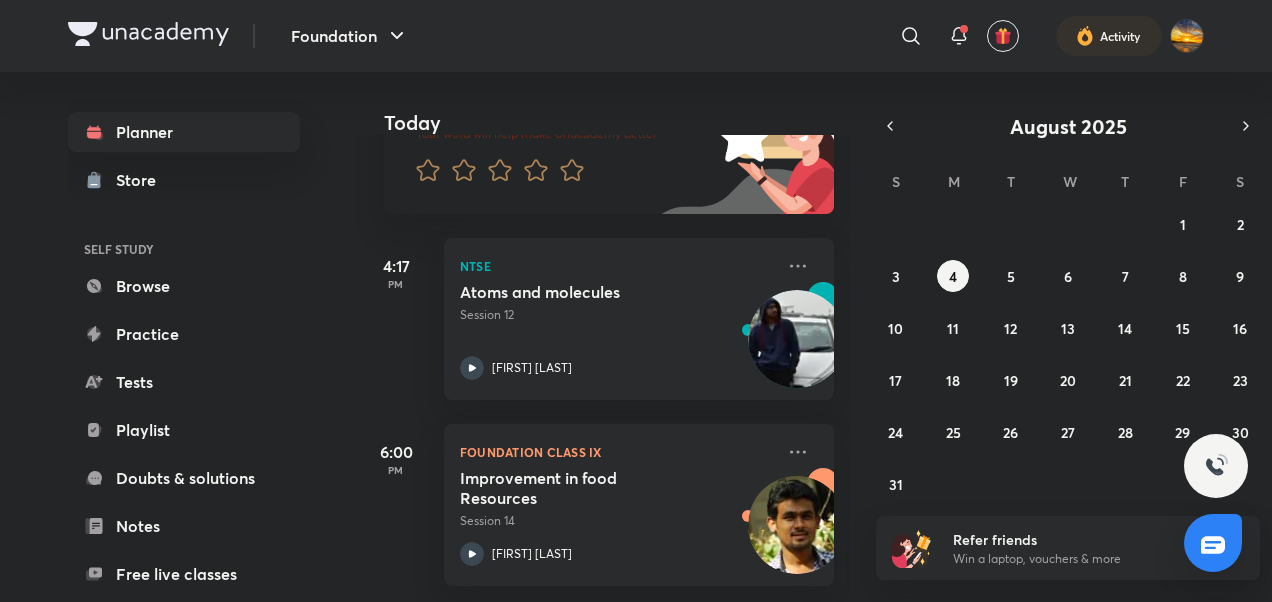 scroll, scrollTop: 213, scrollLeft: 0, axis: vertical 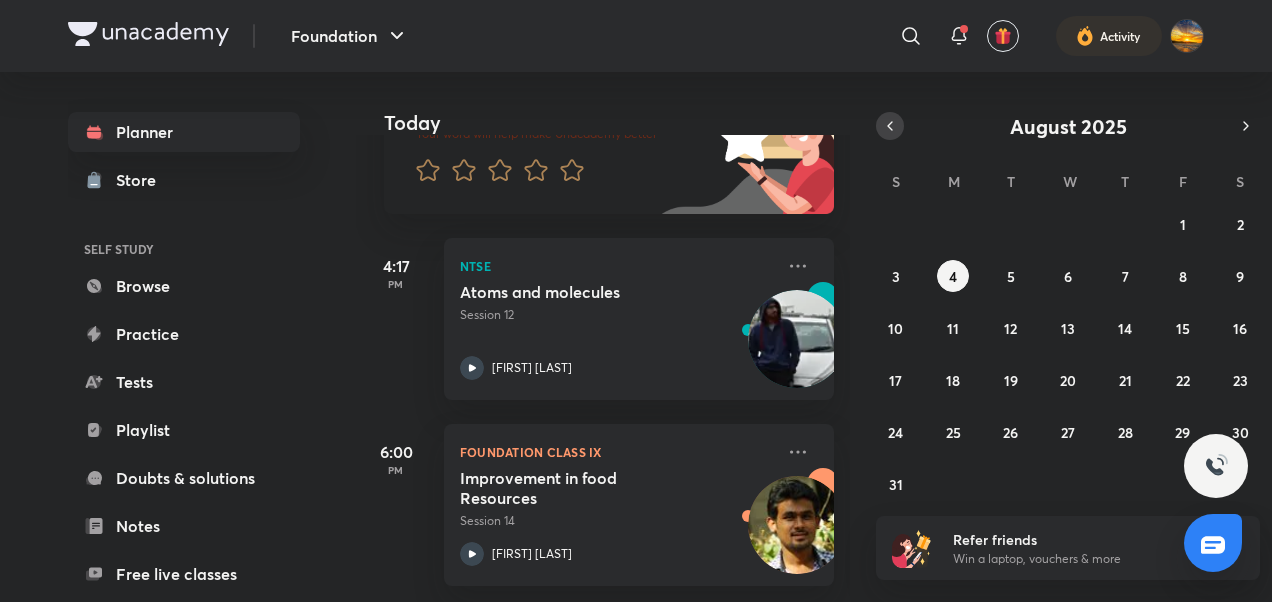 click 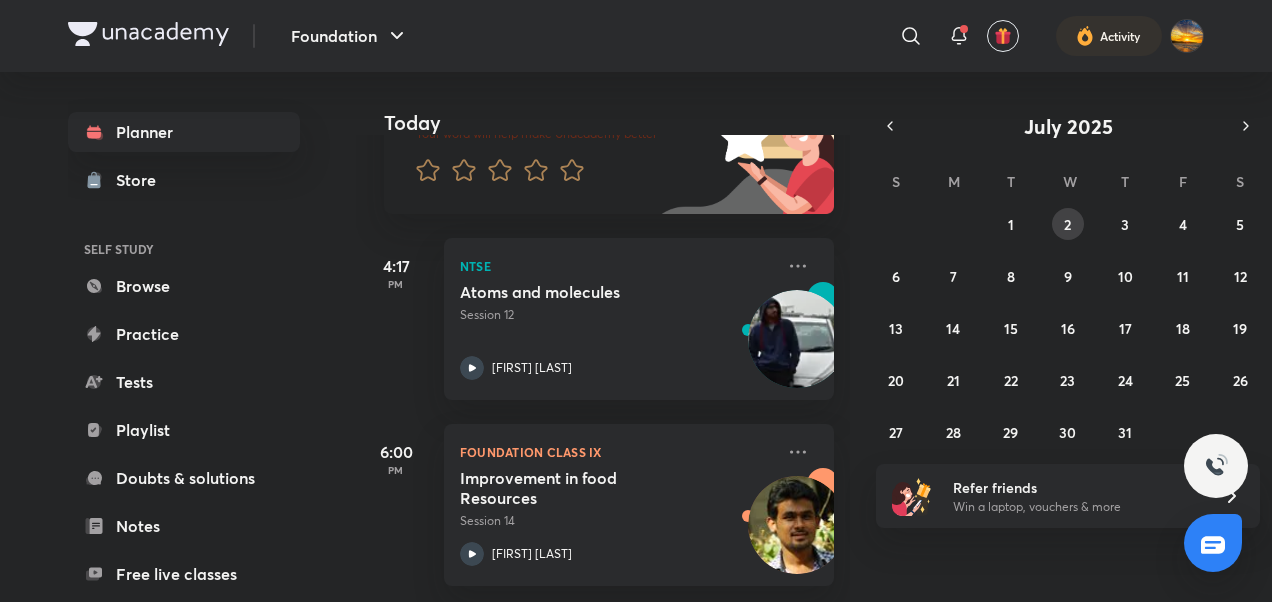 click on "2" at bounding box center [1067, 224] 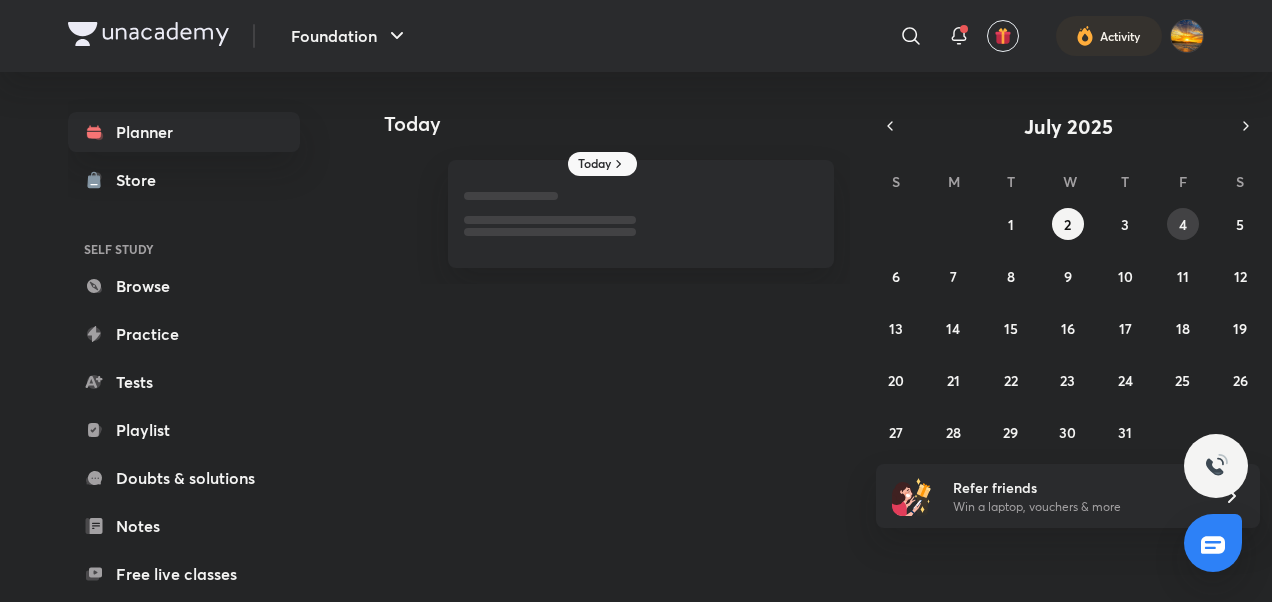 click on "4" at bounding box center (1183, 224) 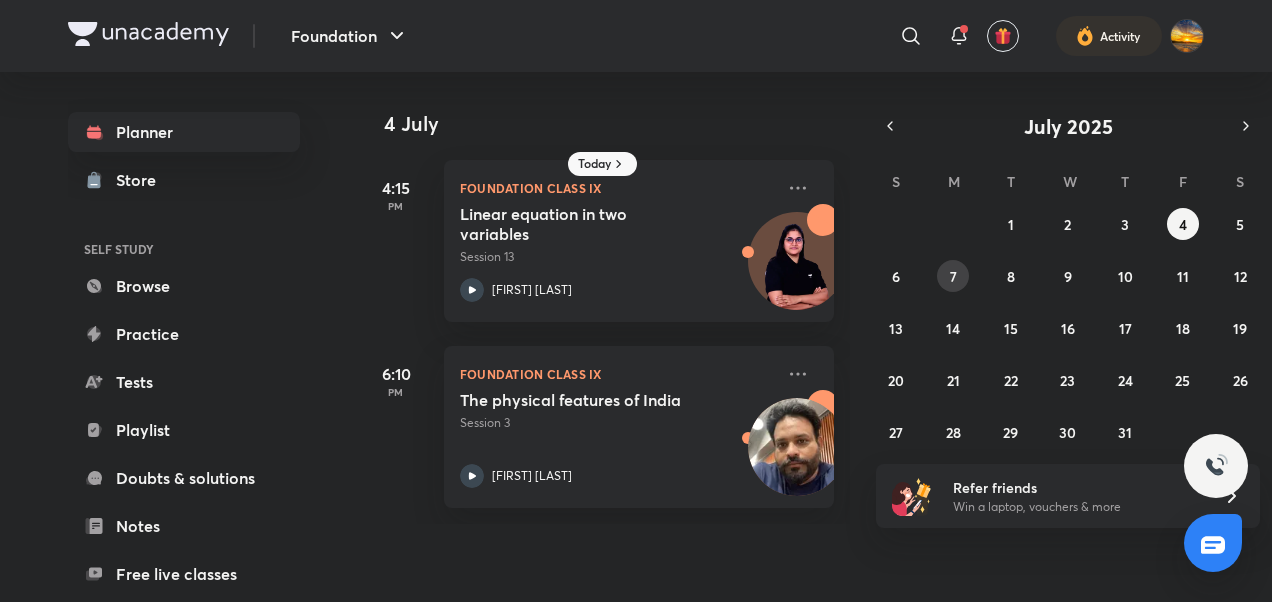 click on "7" at bounding box center (953, 276) 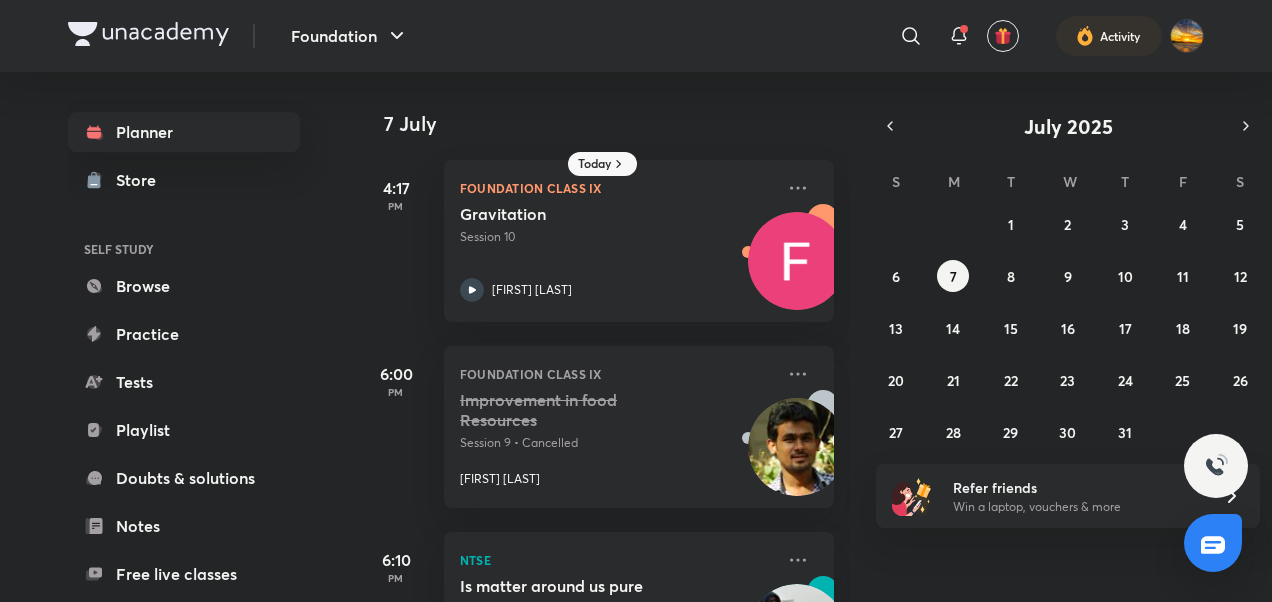 scroll, scrollTop: 123, scrollLeft: 0, axis: vertical 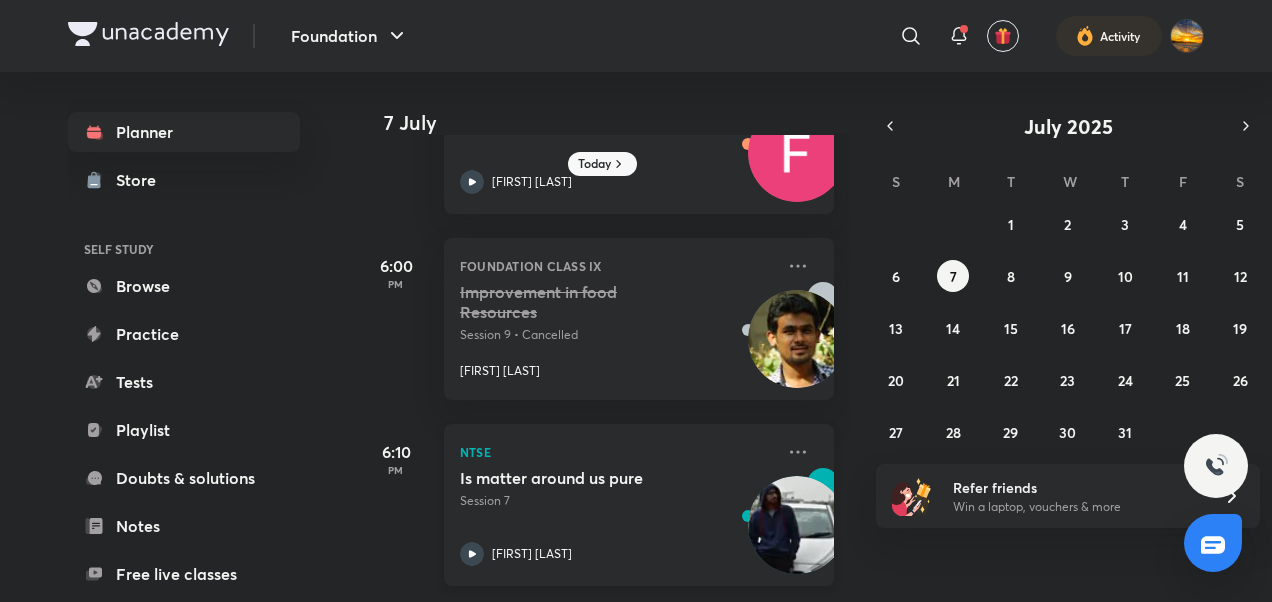 click on "Session 7" at bounding box center [617, 501] 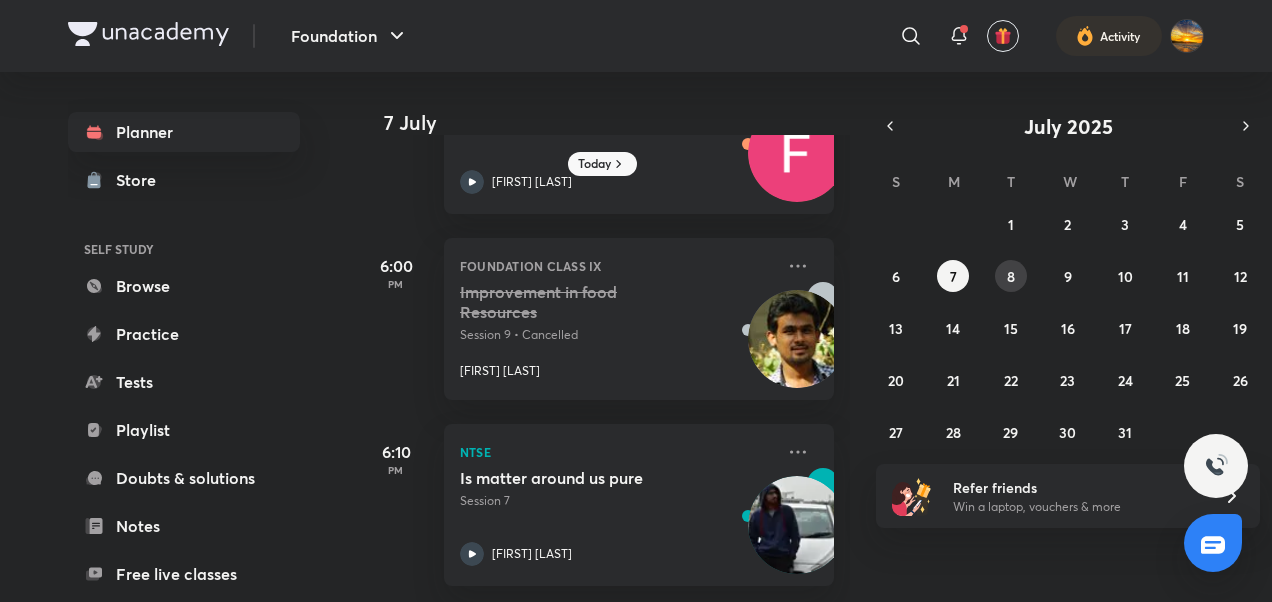 click on "8" at bounding box center [1011, 276] 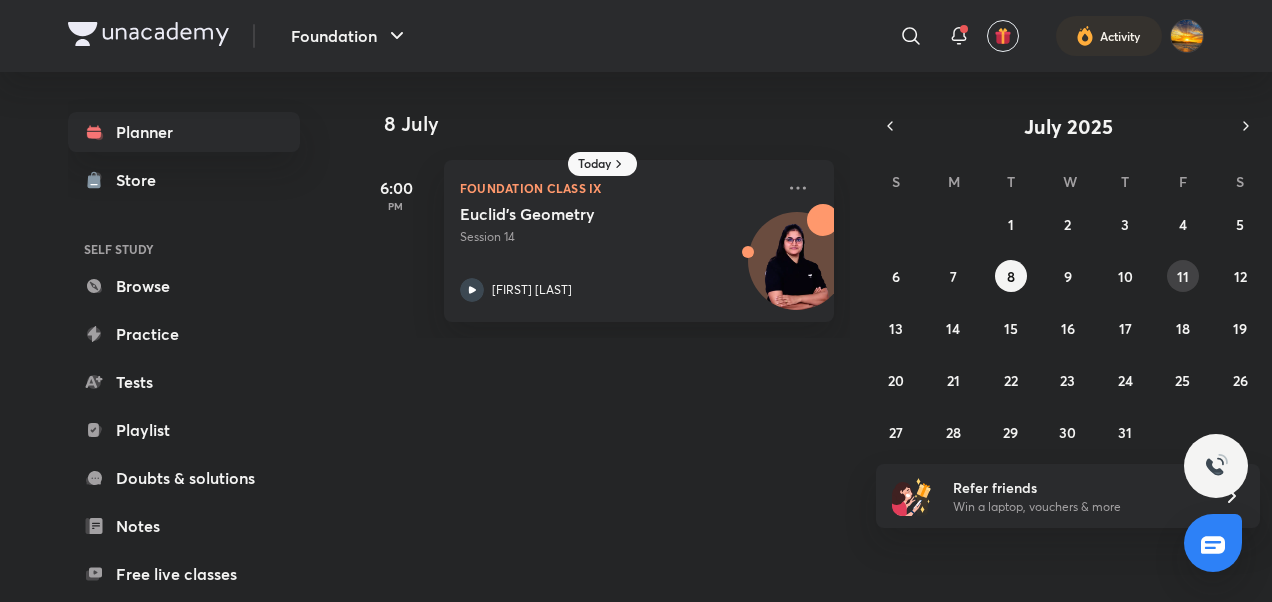 click on "11" at bounding box center (1183, 276) 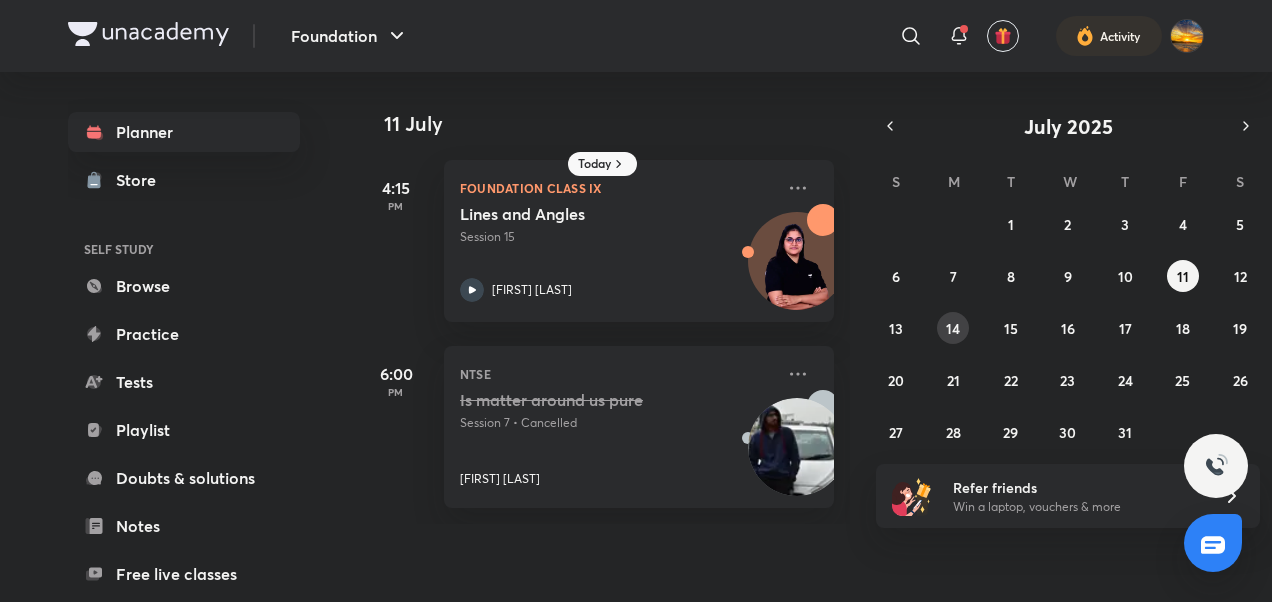 click on "14" at bounding box center [953, 328] 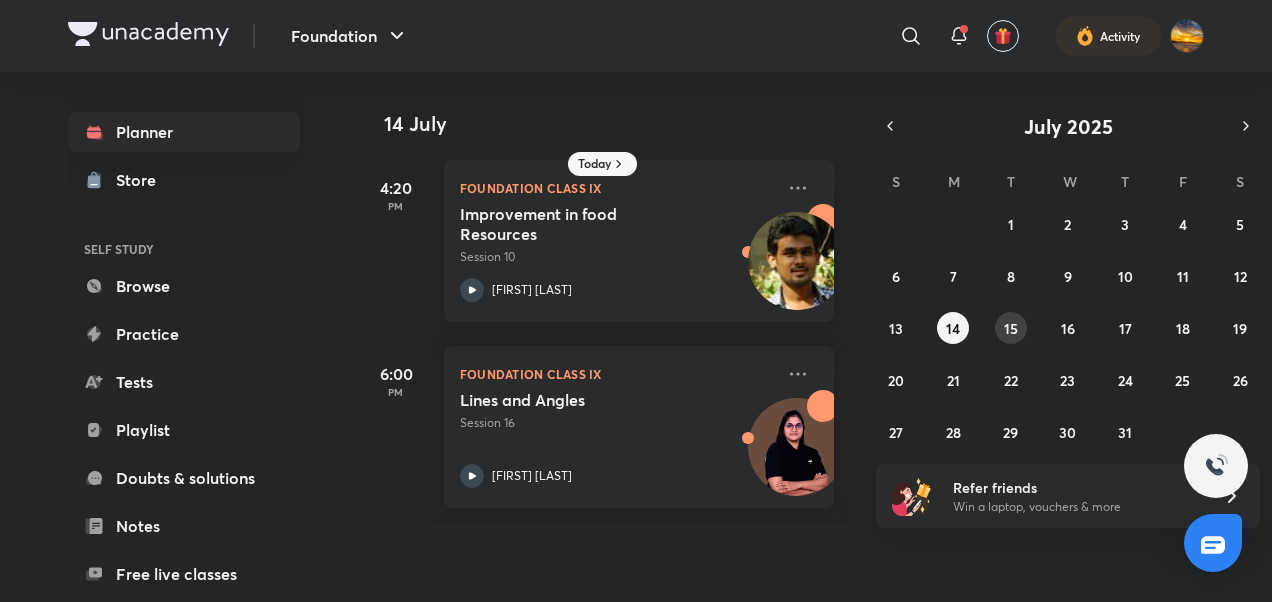 click on "15" at bounding box center (1011, 328) 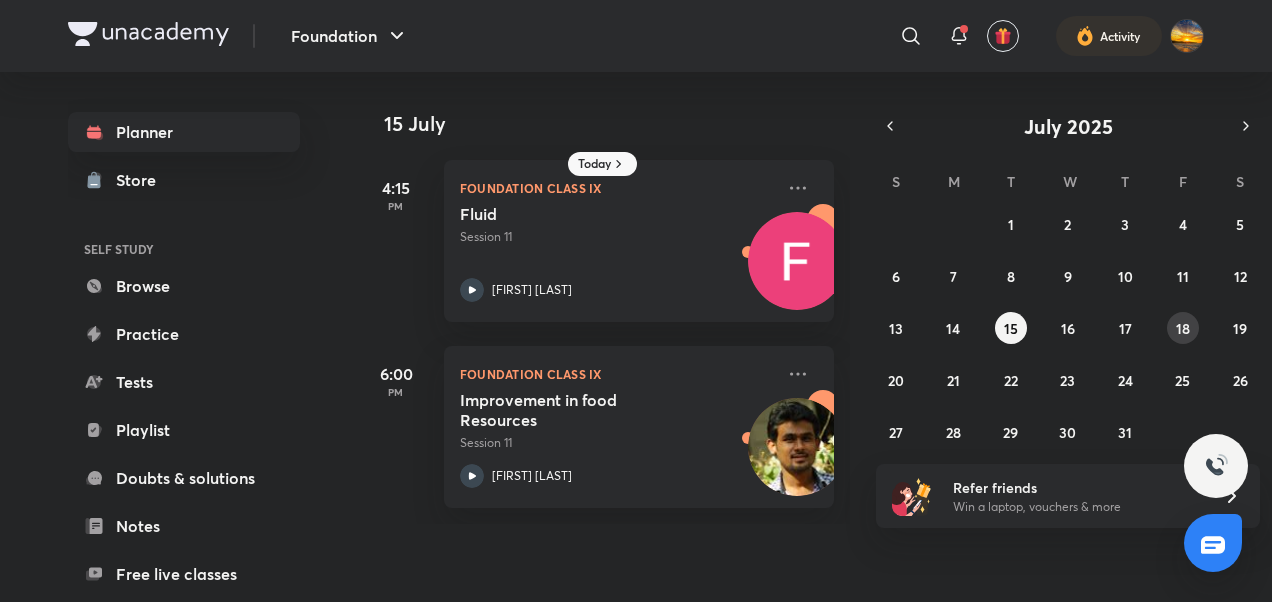 click on "18" at bounding box center [1183, 328] 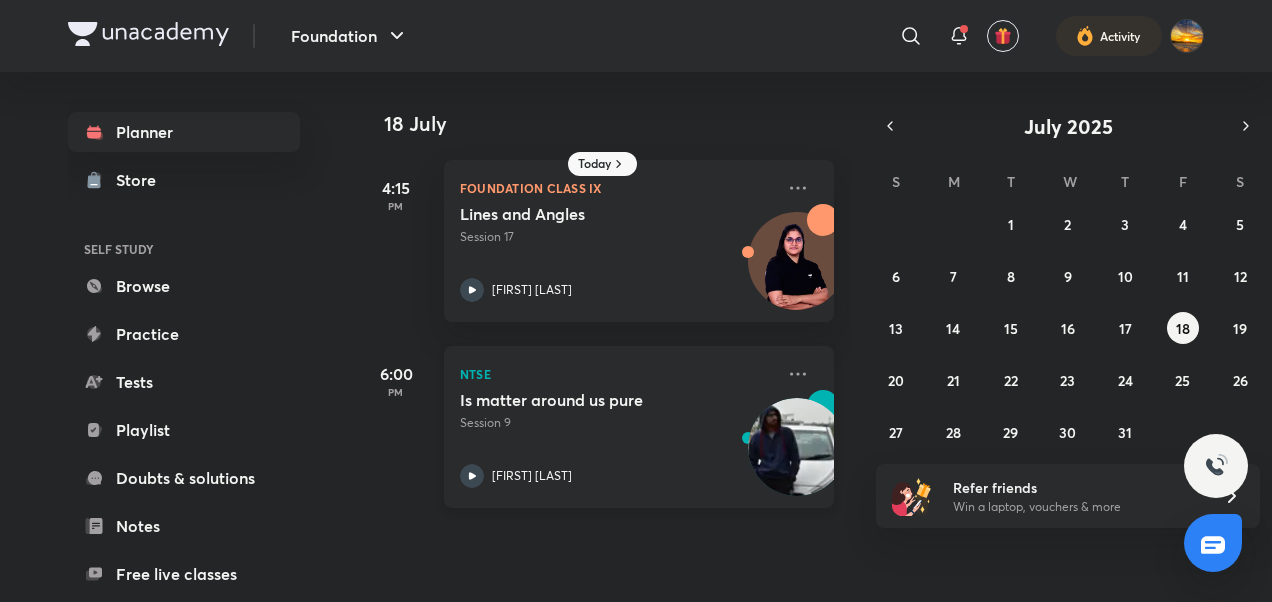 click on "Is matter around us pure Session 9 [FIRST] [LAST]" at bounding box center [617, 439] 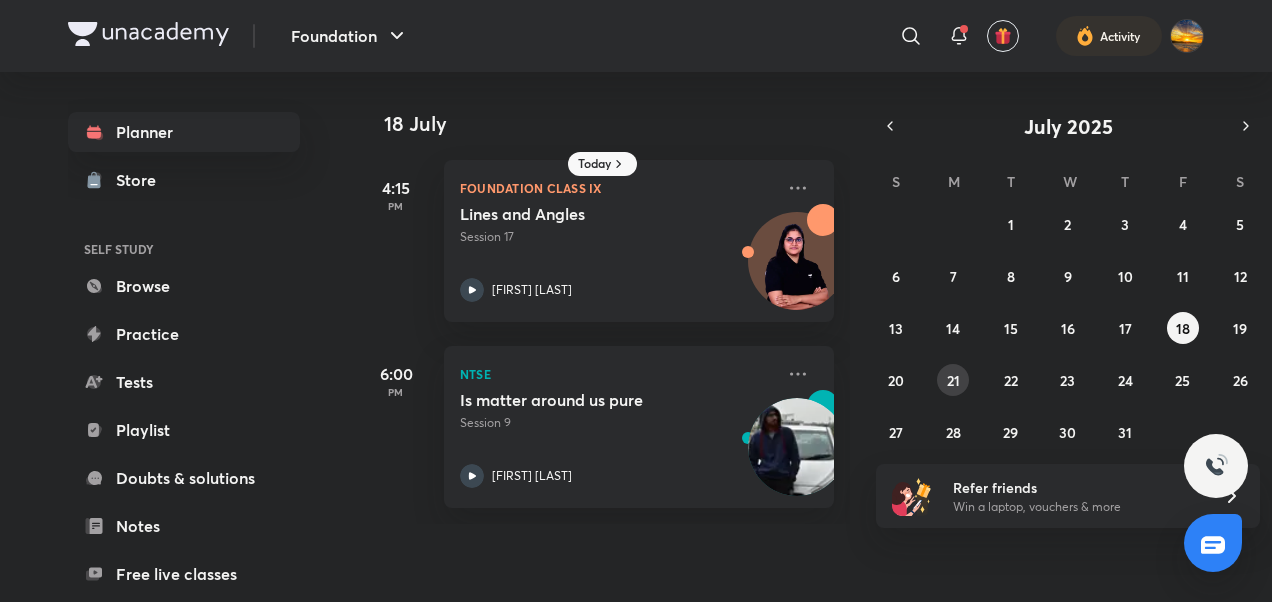 click on "21" at bounding box center (953, 380) 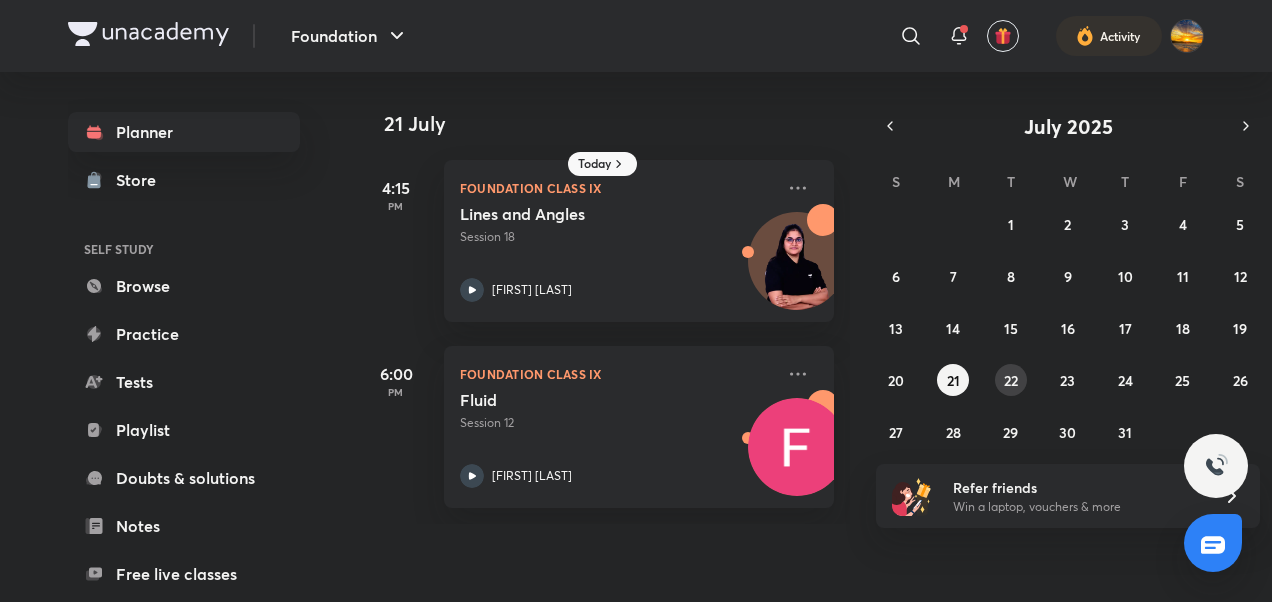 click on "22" at bounding box center (1011, 380) 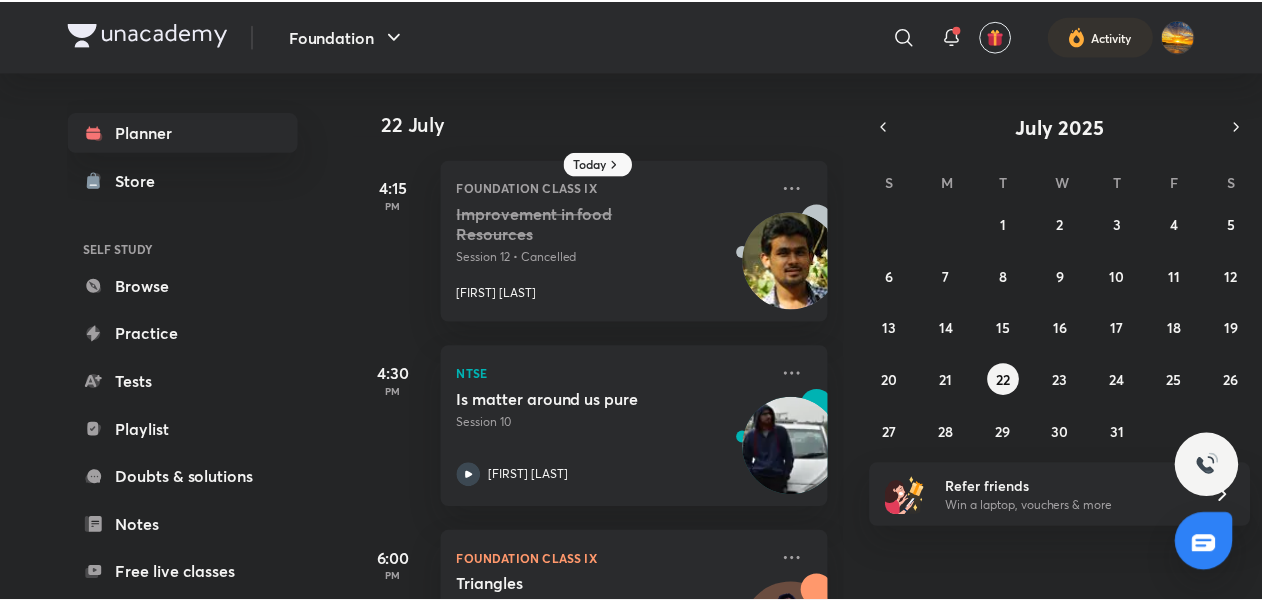 scroll, scrollTop: 123, scrollLeft: 0, axis: vertical 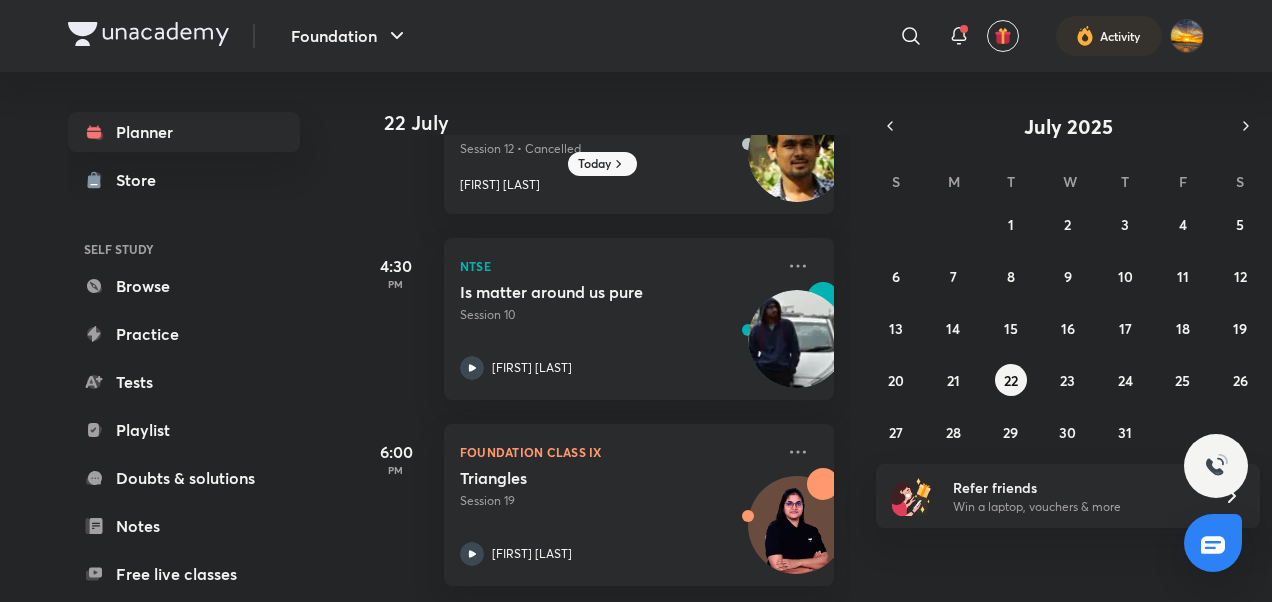 click on "Is matter around us pure Session 10 [FIRST] [LAST]" at bounding box center (617, 331) 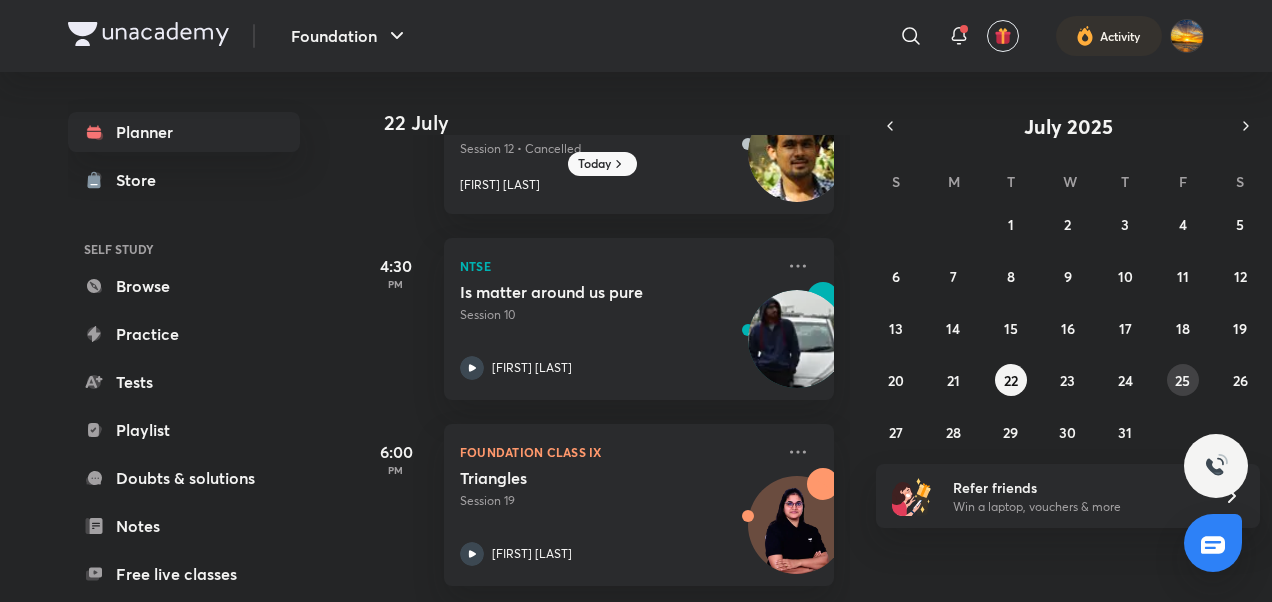 click on "29 30 1 2 3 4 5 6 7 8 9 10 11 12 13 14 15 16 17 18 19 20 21 22 23 24 25 26 27 28 29 30 31 1 2" at bounding box center (1068, 328) 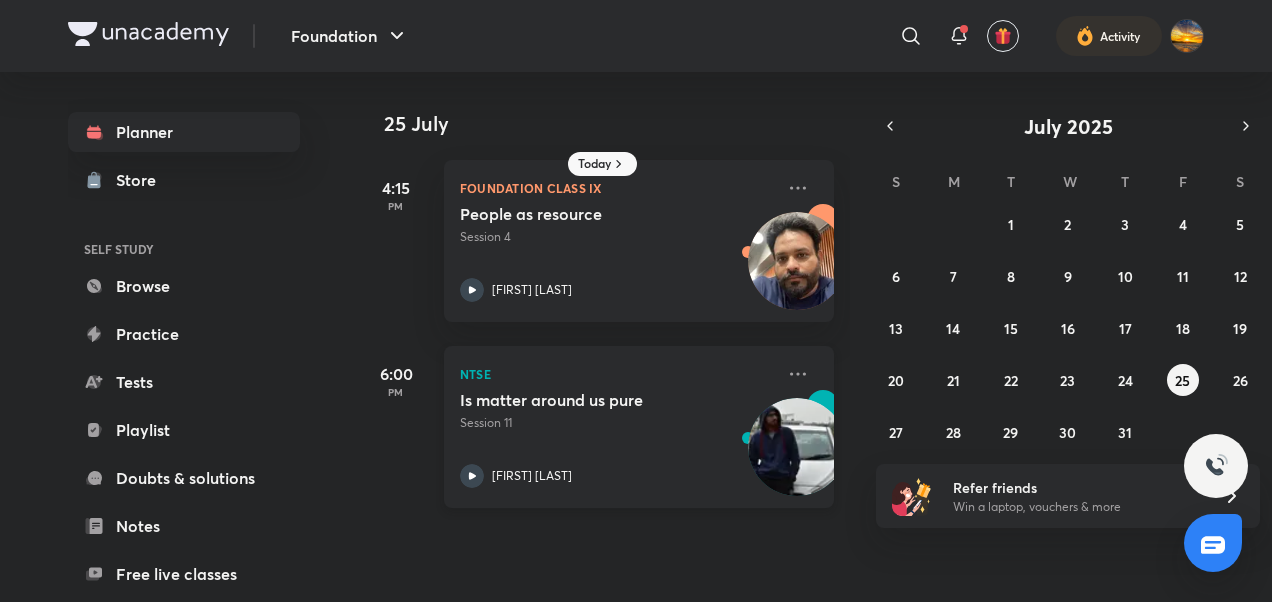 click on "Is matter around us pure Session 11 [FIRST] [LAST]" at bounding box center (617, 439) 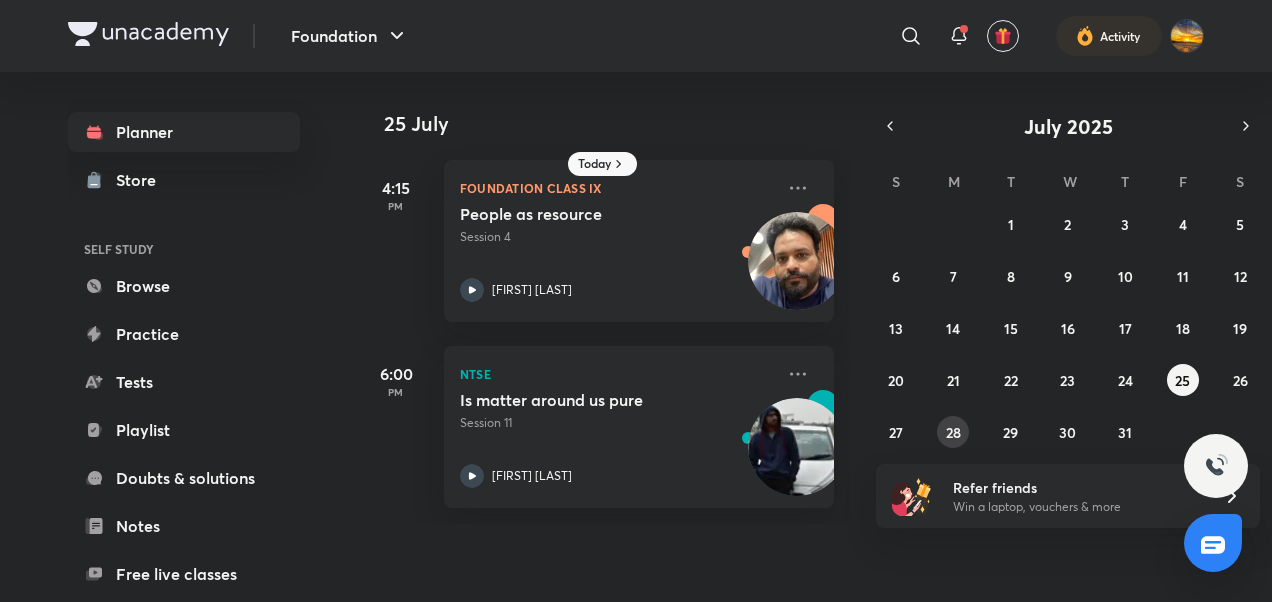 click on "28" at bounding box center (953, 432) 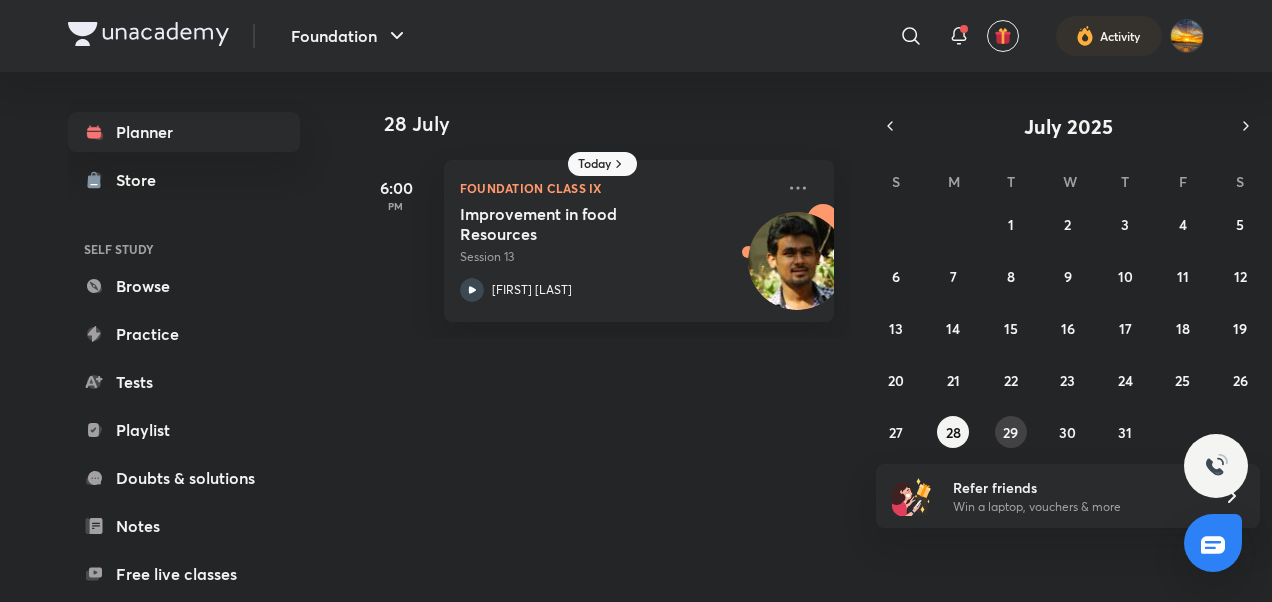 click on "29" at bounding box center (1011, 432) 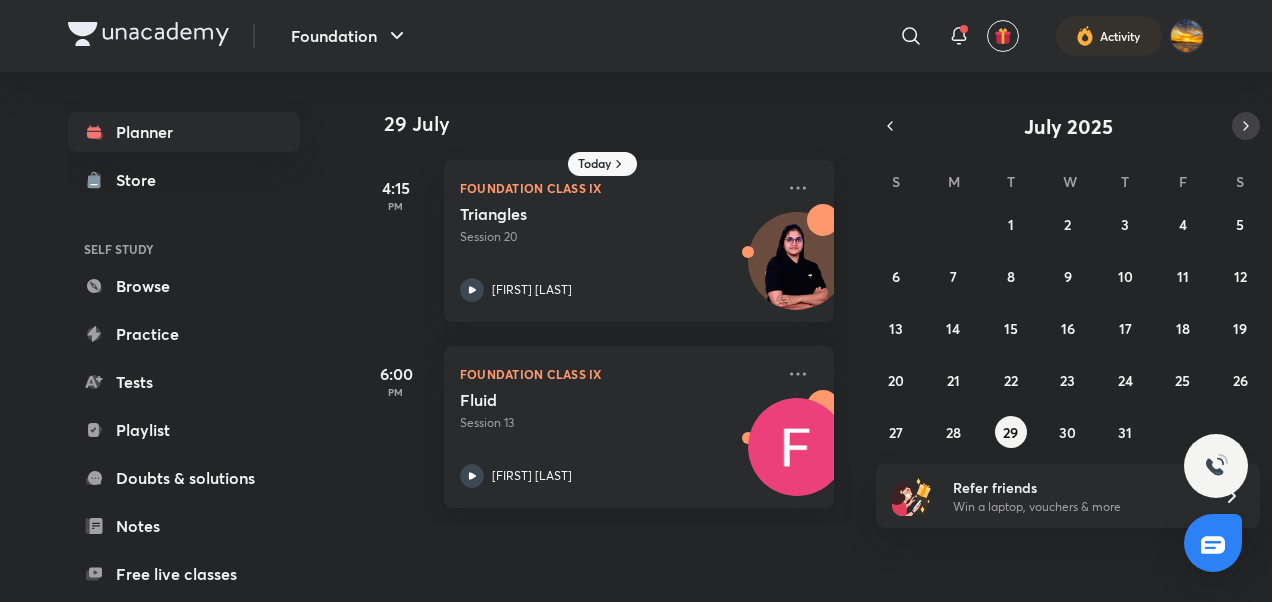 click 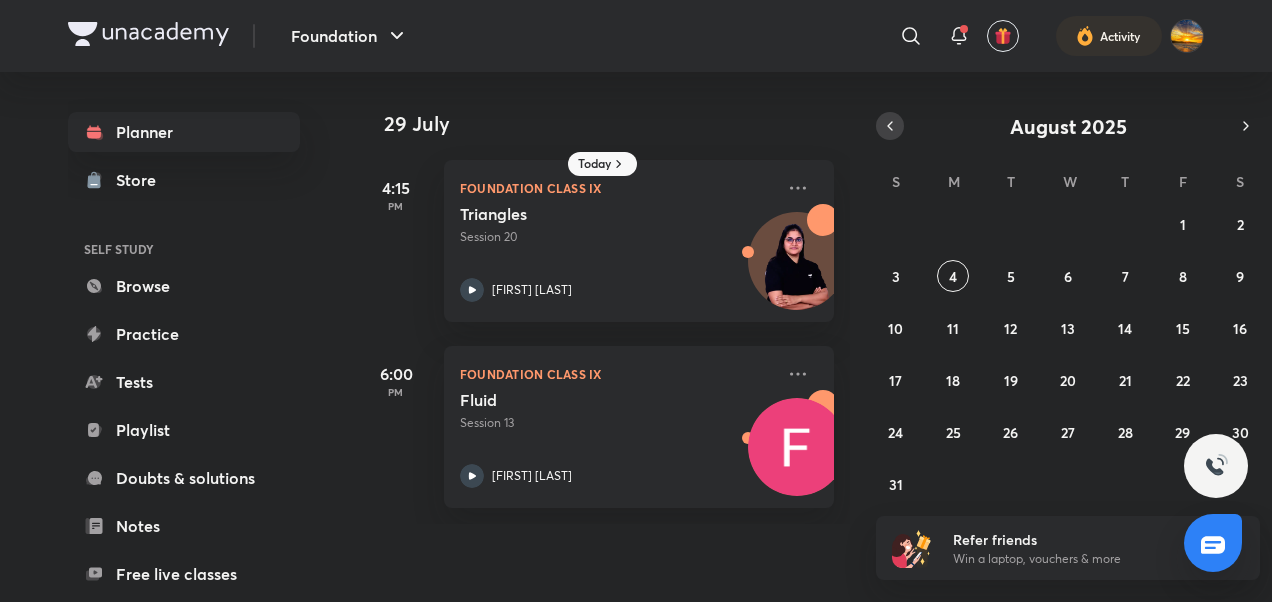 click at bounding box center (890, 126) 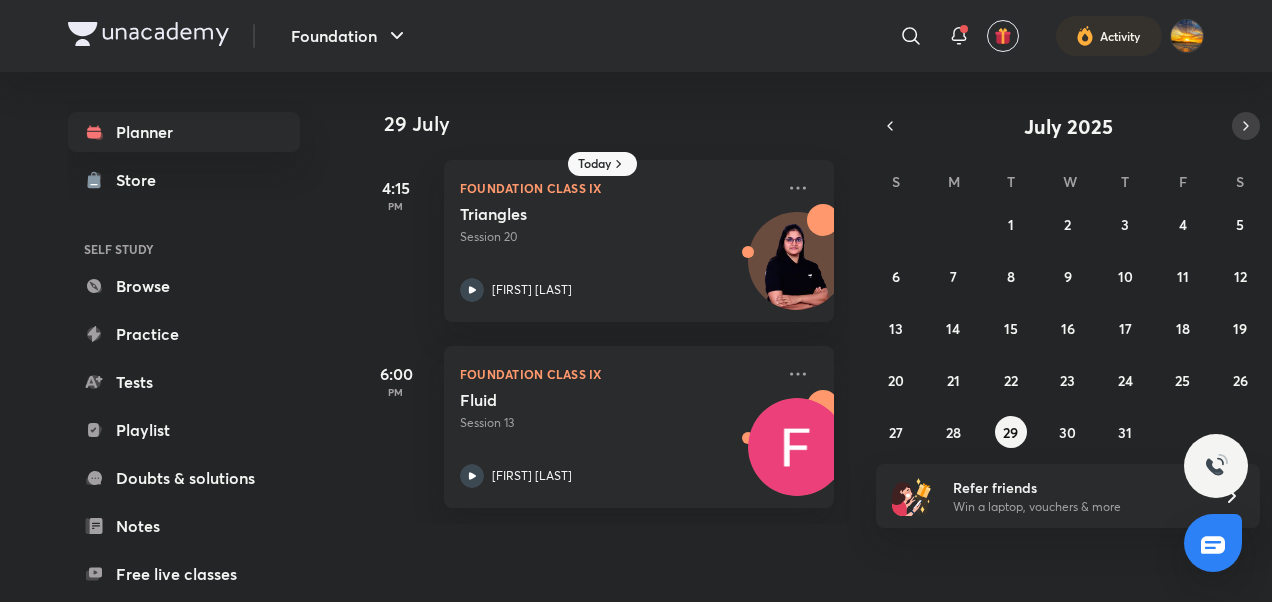 click 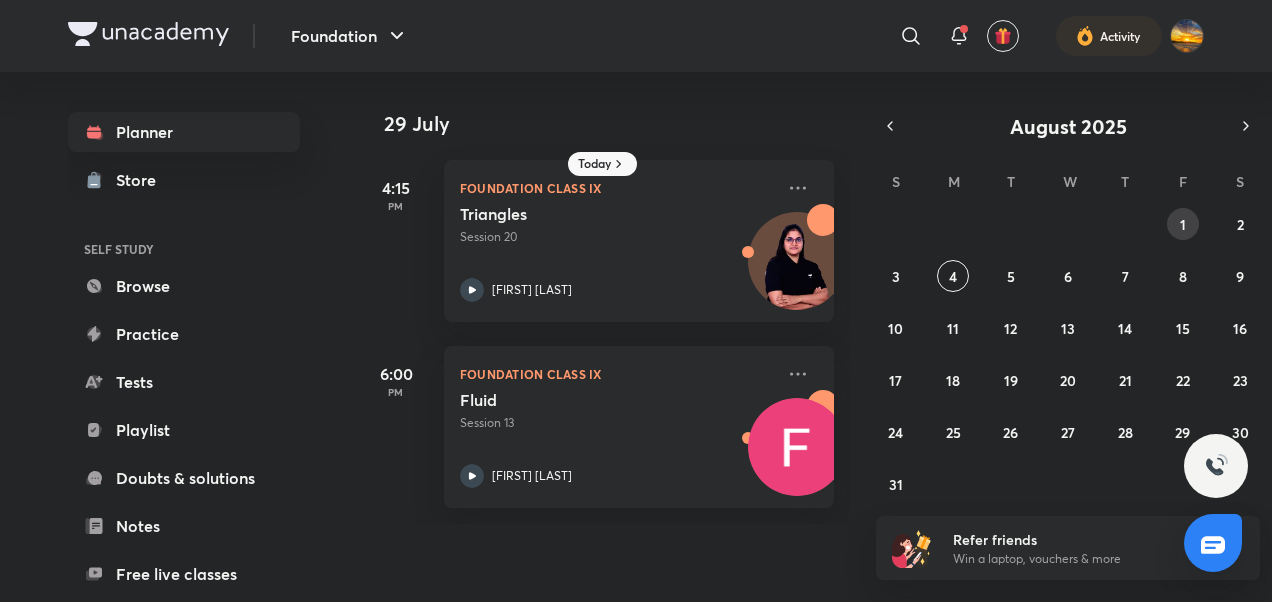 click on "1" at bounding box center (1183, 224) 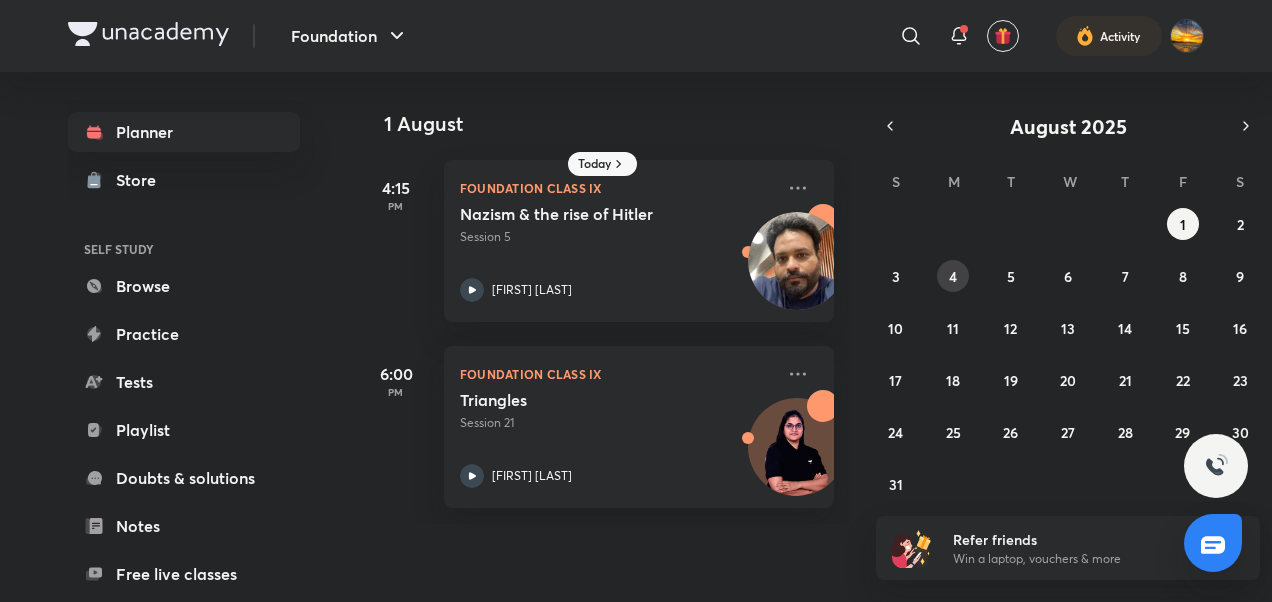 click on "4" at bounding box center (953, 276) 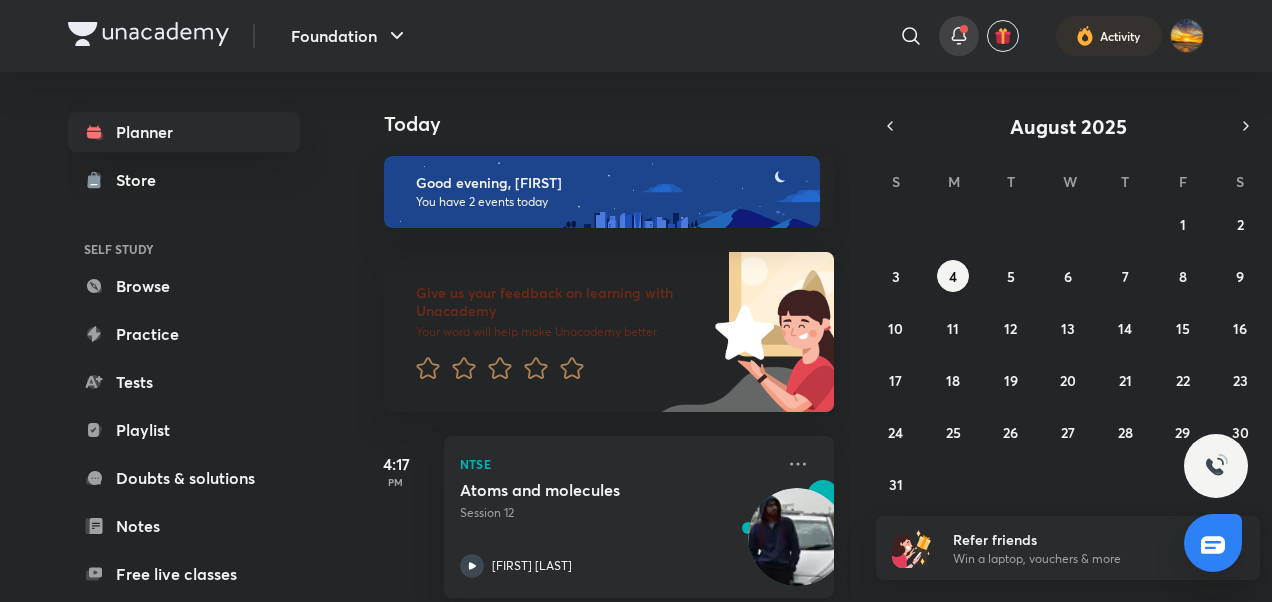 click 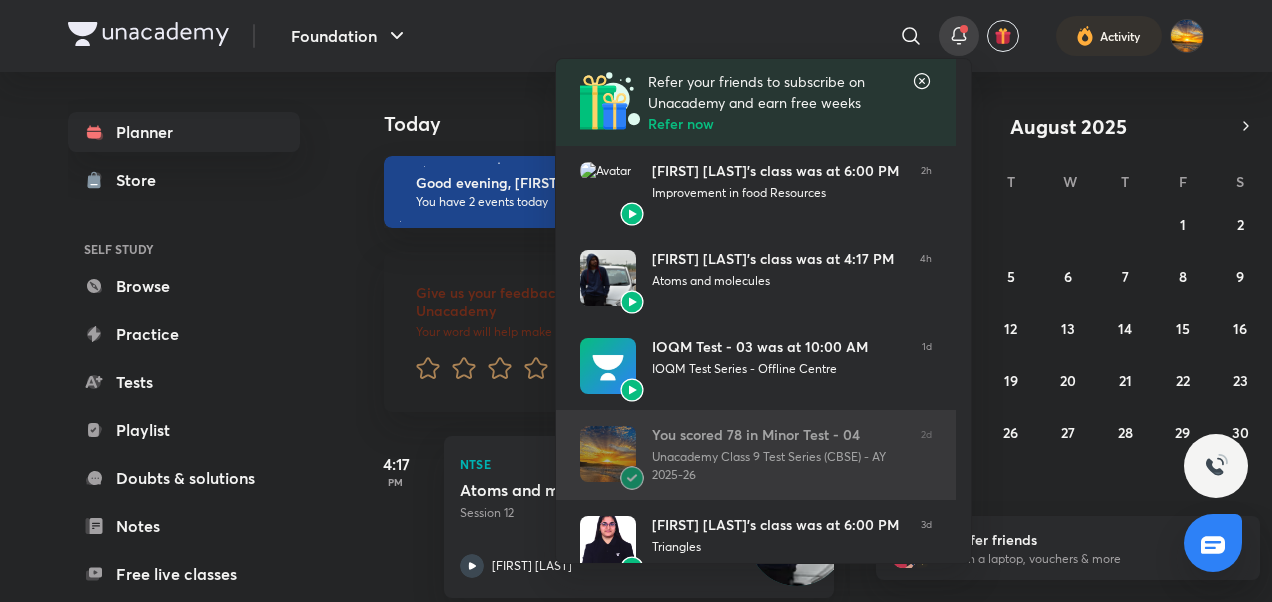 click on "Unacademy Class 9 Test Series (CBSE) - AY 2025-26" at bounding box center [778, 466] 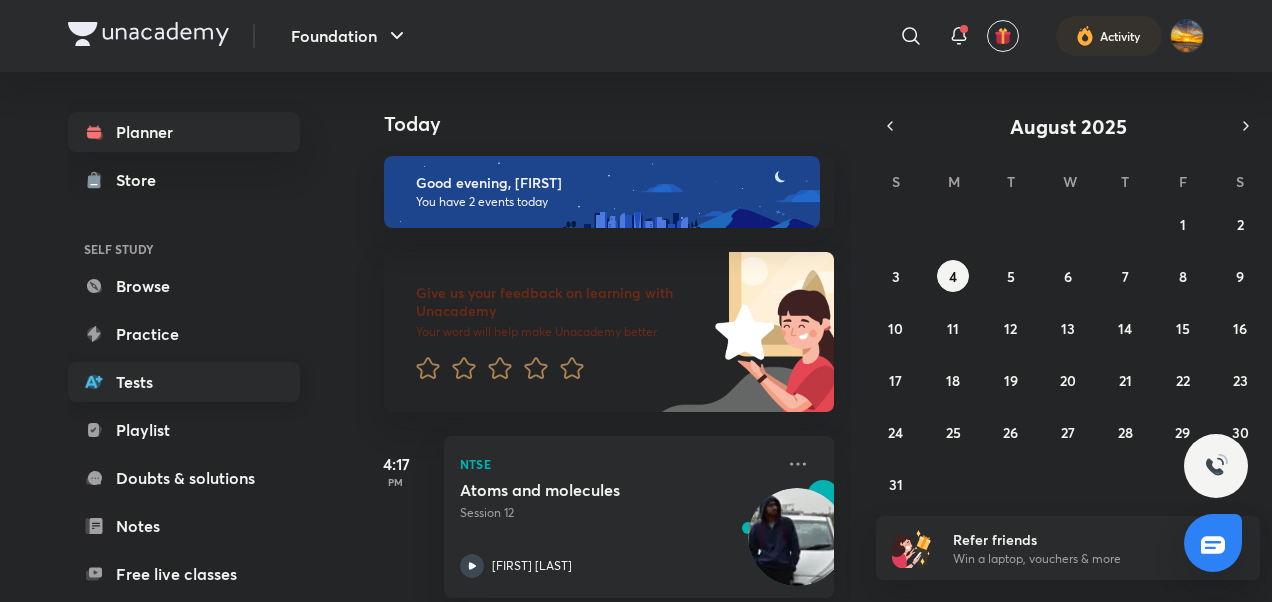 click on "Tests" at bounding box center [184, 382] 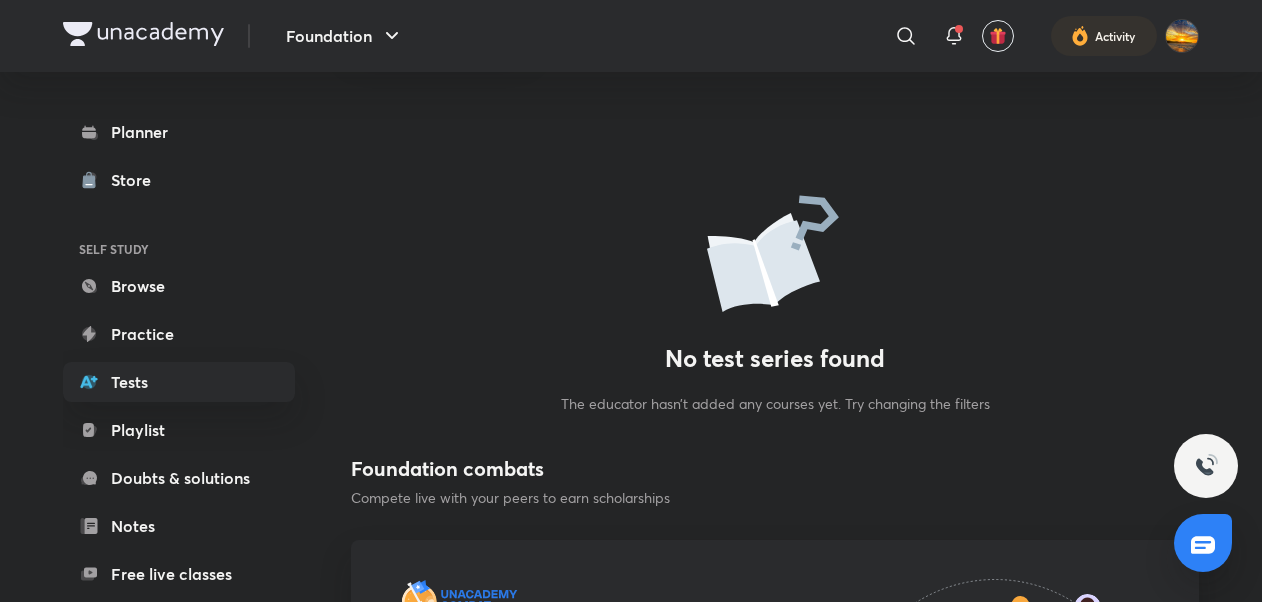 scroll, scrollTop: 0, scrollLeft: 0, axis: both 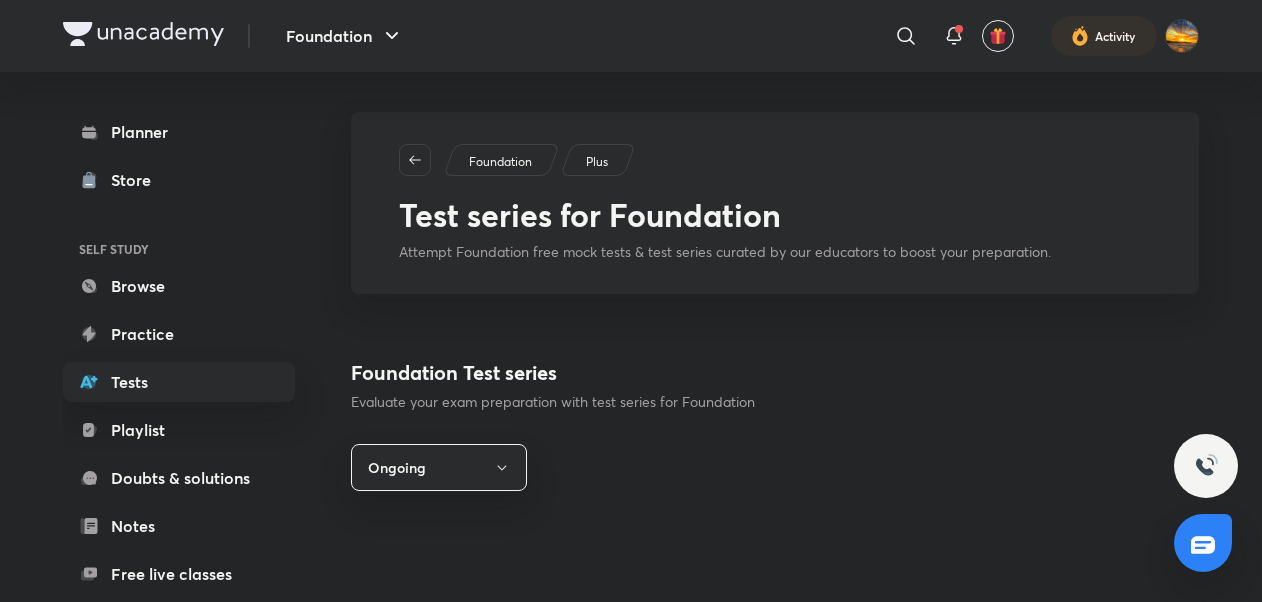 click on "Foundation" at bounding box center [500, 162] 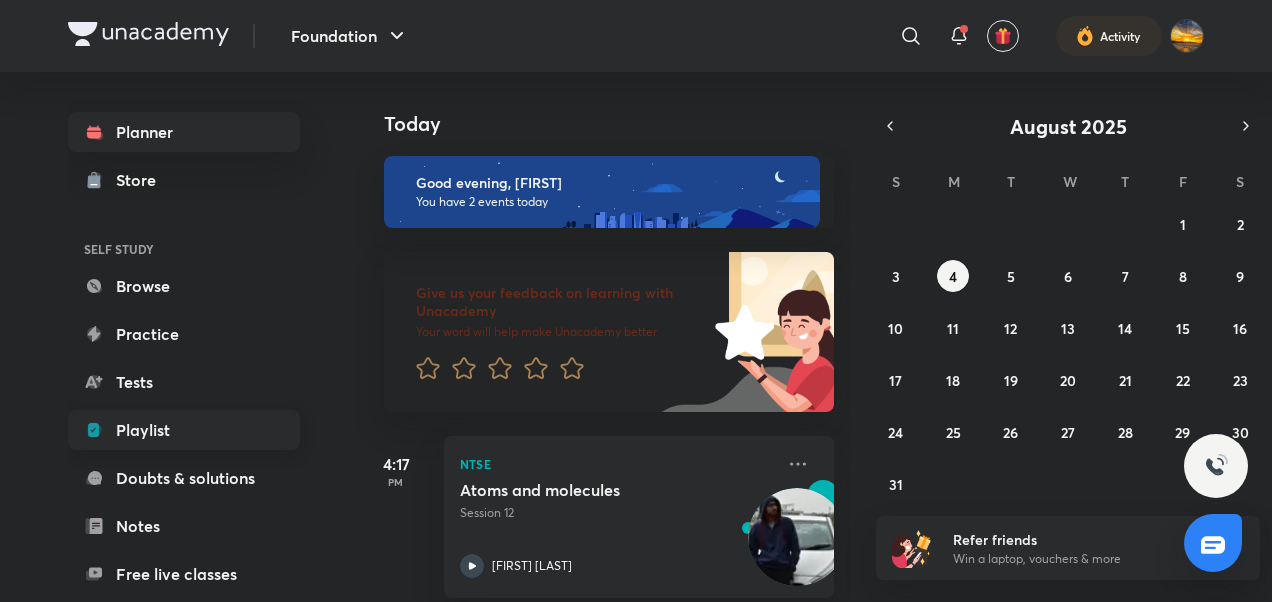 click on "Playlist" at bounding box center (184, 430) 